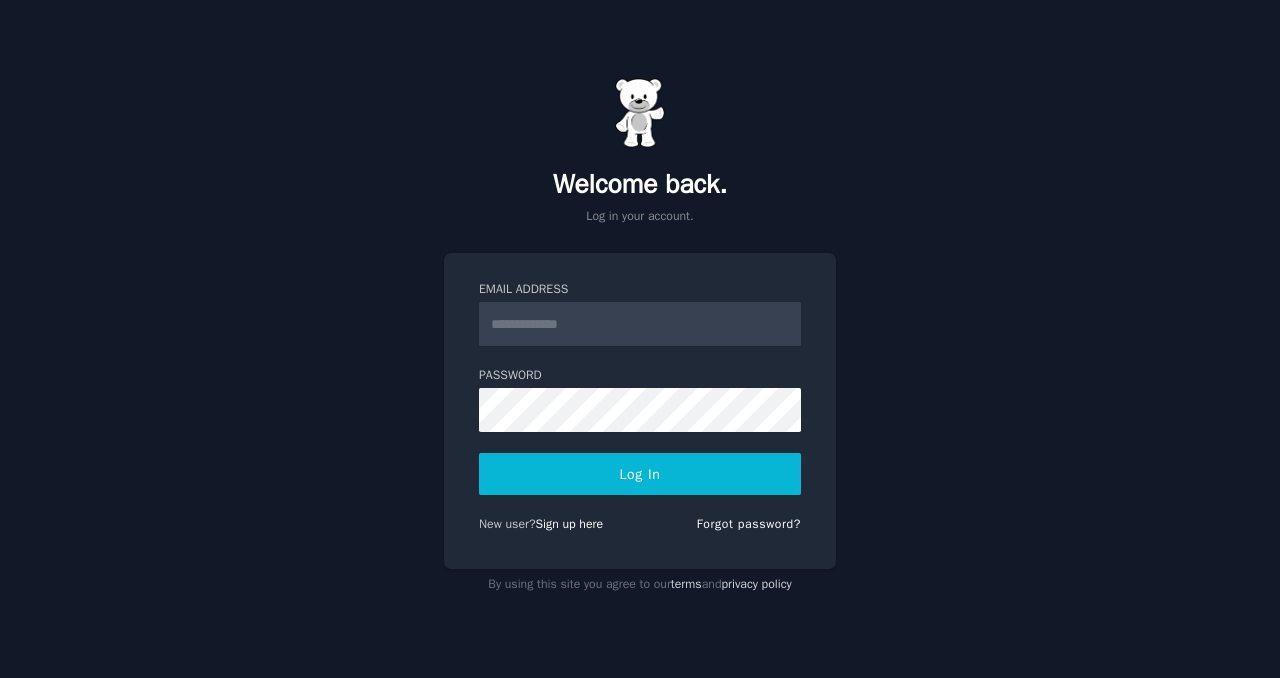 scroll, scrollTop: 0, scrollLeft: 0, axis: both 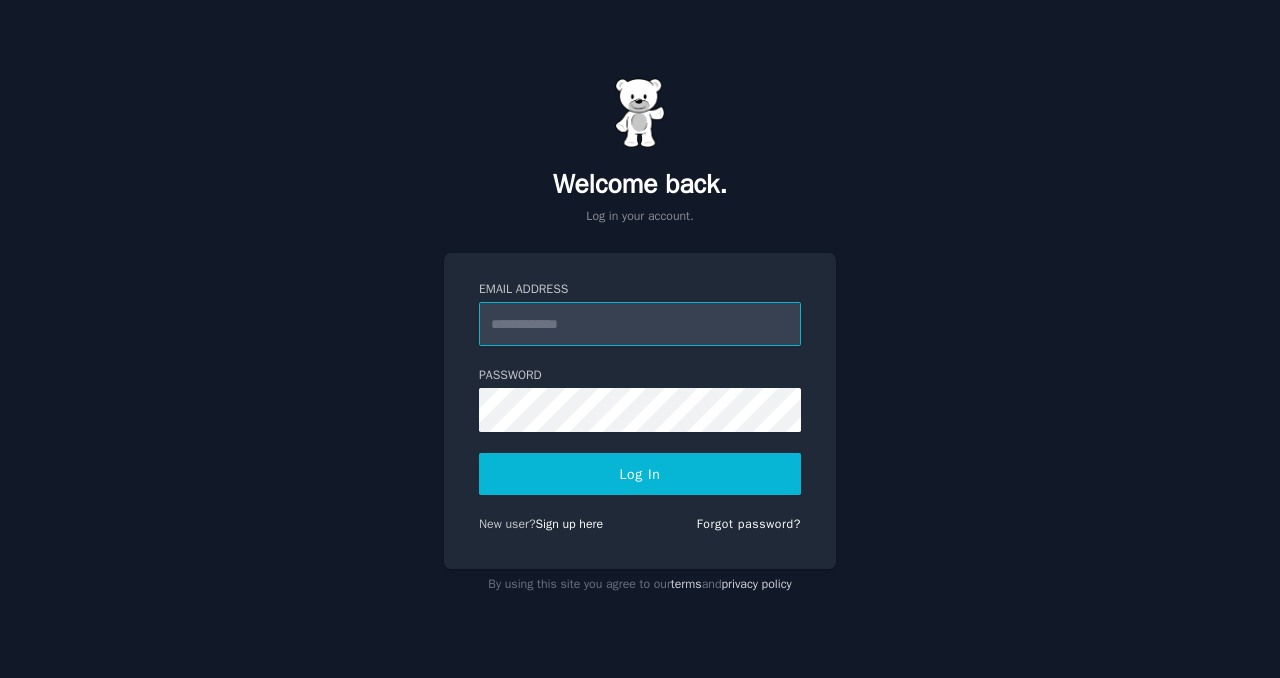 click on "Email Address" at bounding box center (640, 324) 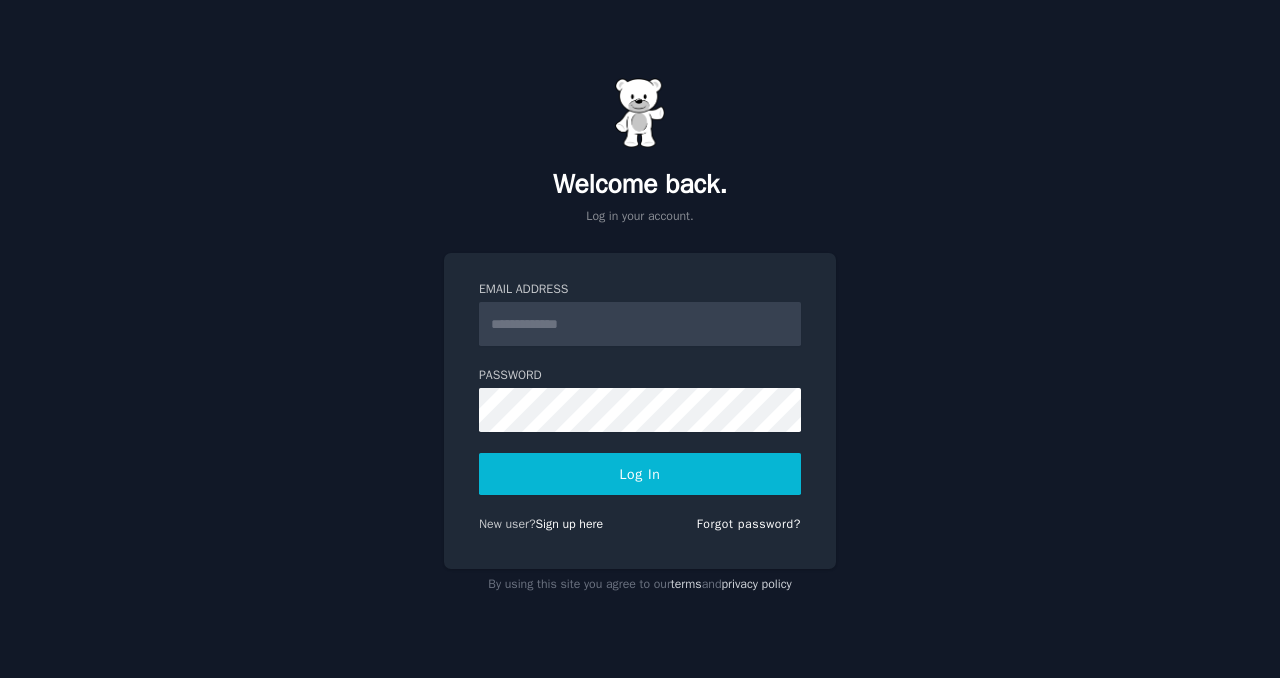 click on "Welcome back. Log in your account. Email Address Password Log In New user?  Sign up here Forgot password? By using this site you agree to our  terms  and  privacy policy" at bounding box center (640, 339) 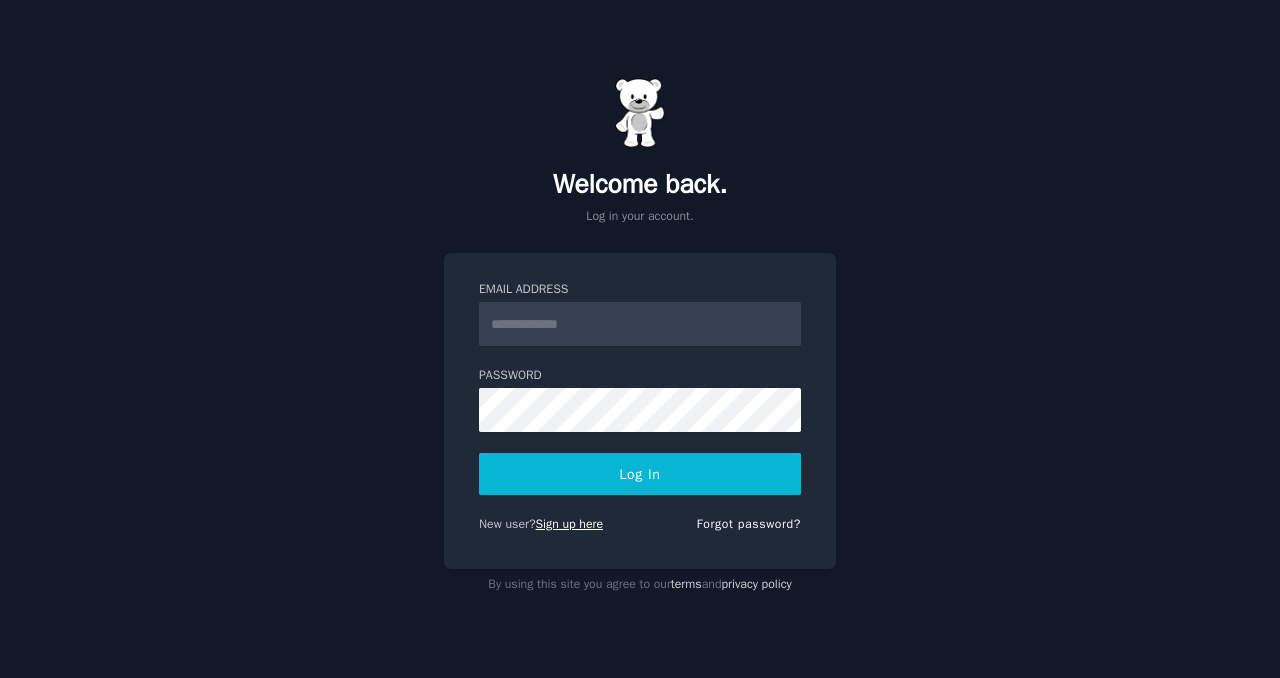 click on "Sign up here" at bounding box center [570, 524] 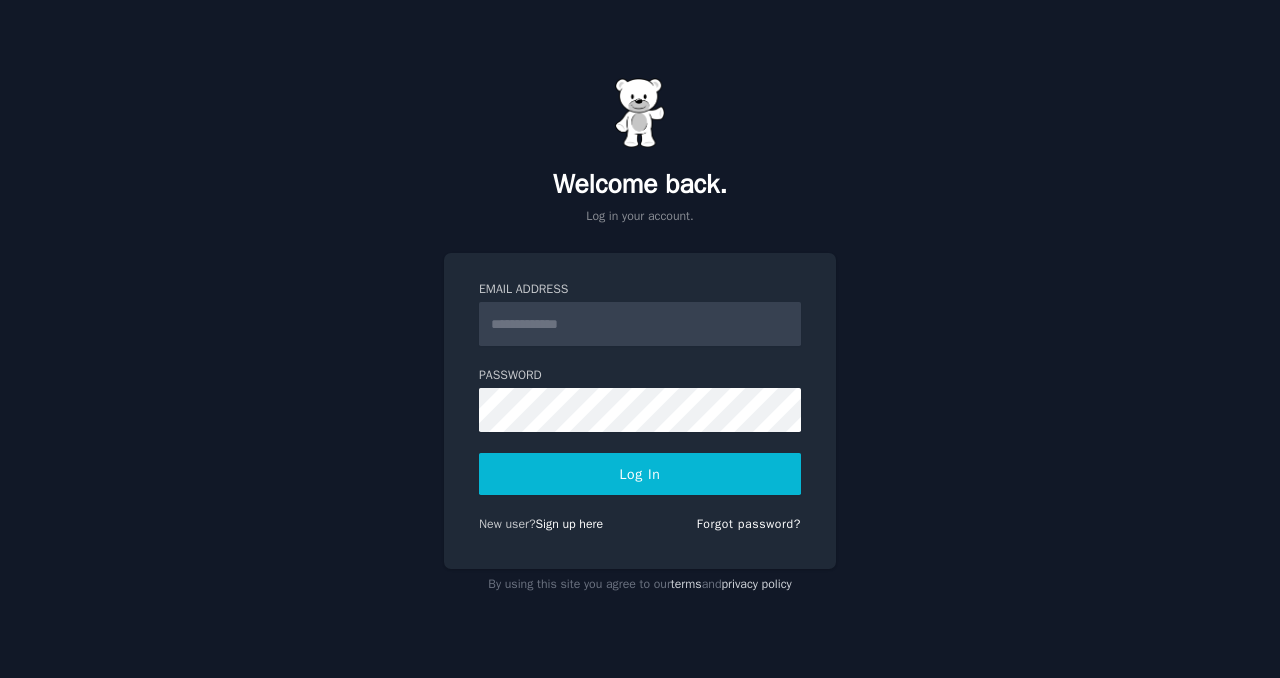 scroll, scrollTop: 0, scrollLeft: 0, axis: both 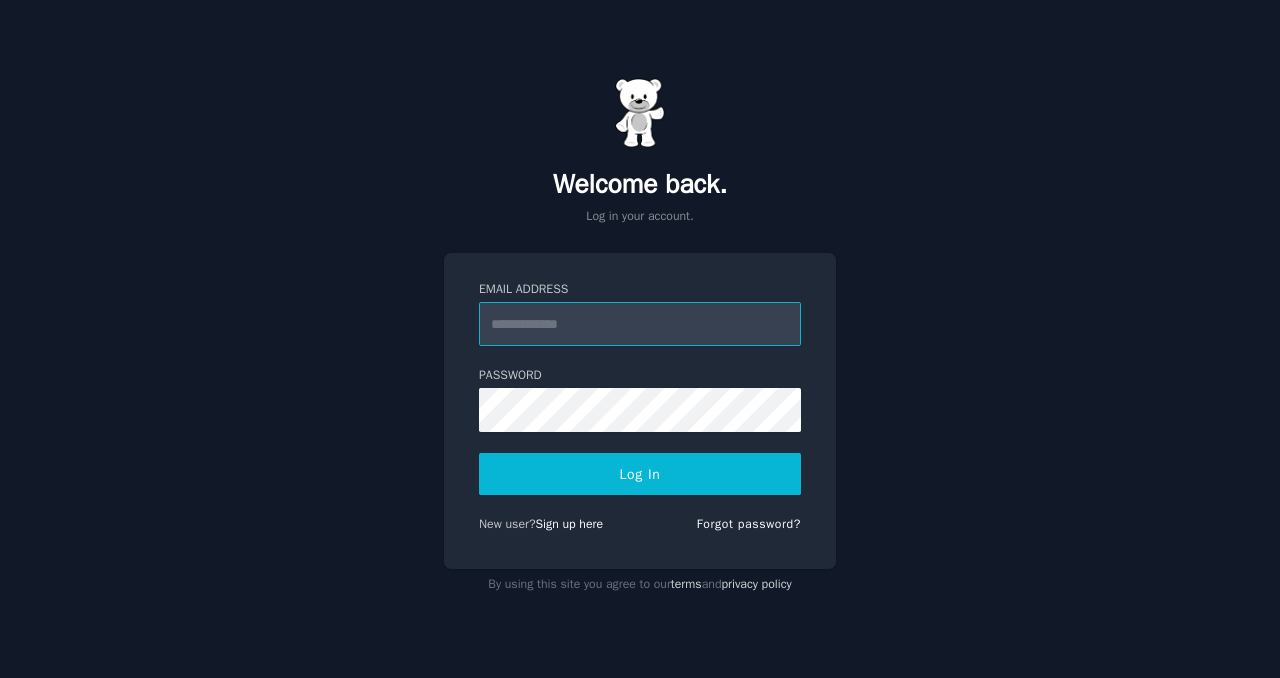 click on "Email Address" at bounding box center (640, 324) 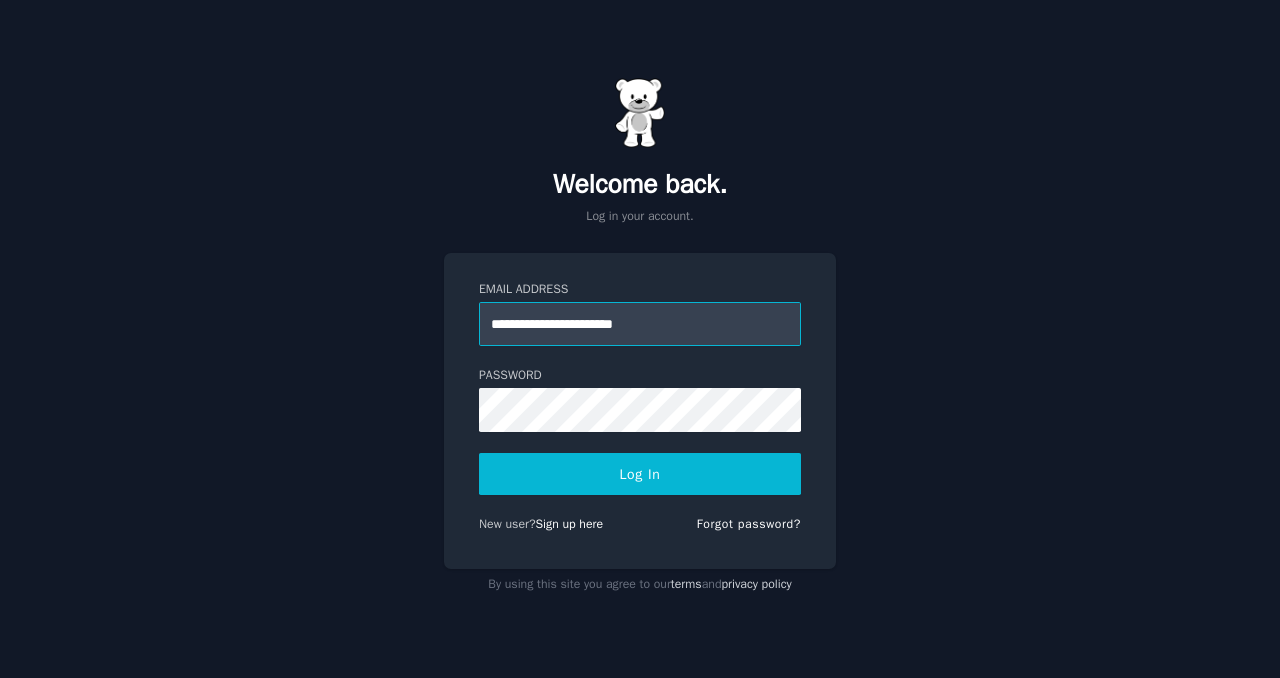 type on "**********" 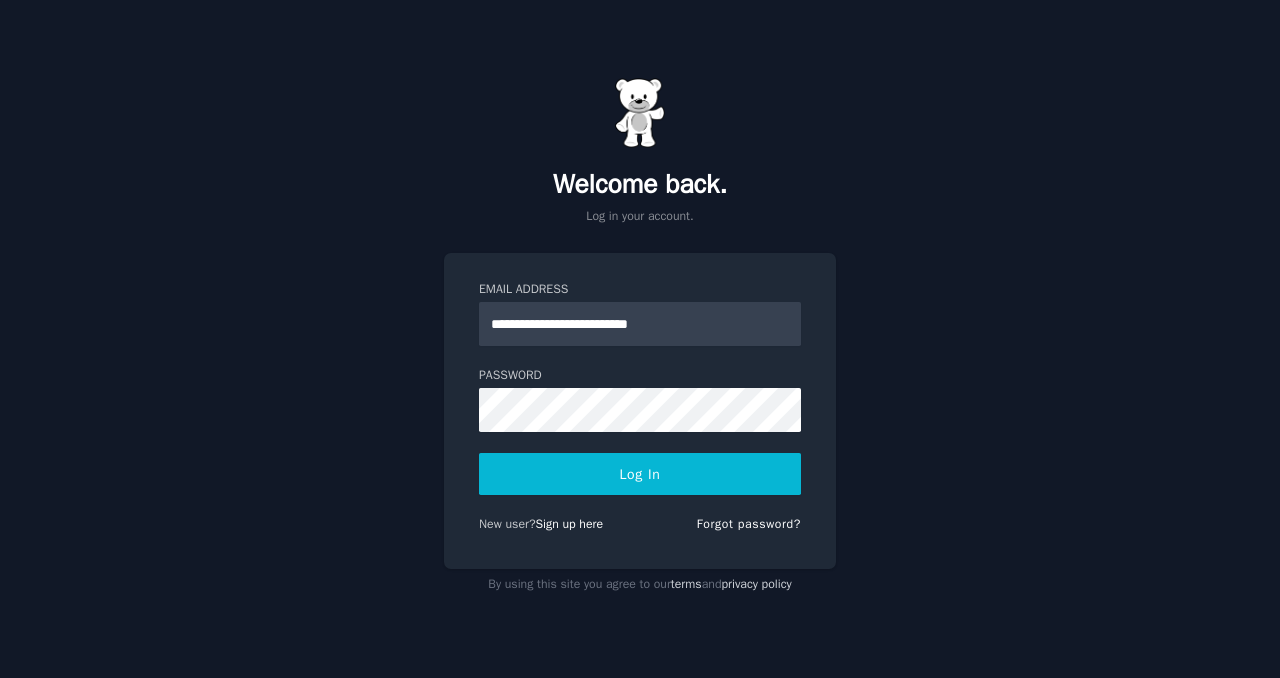click on "Log In" at bounding box center (640, 474) 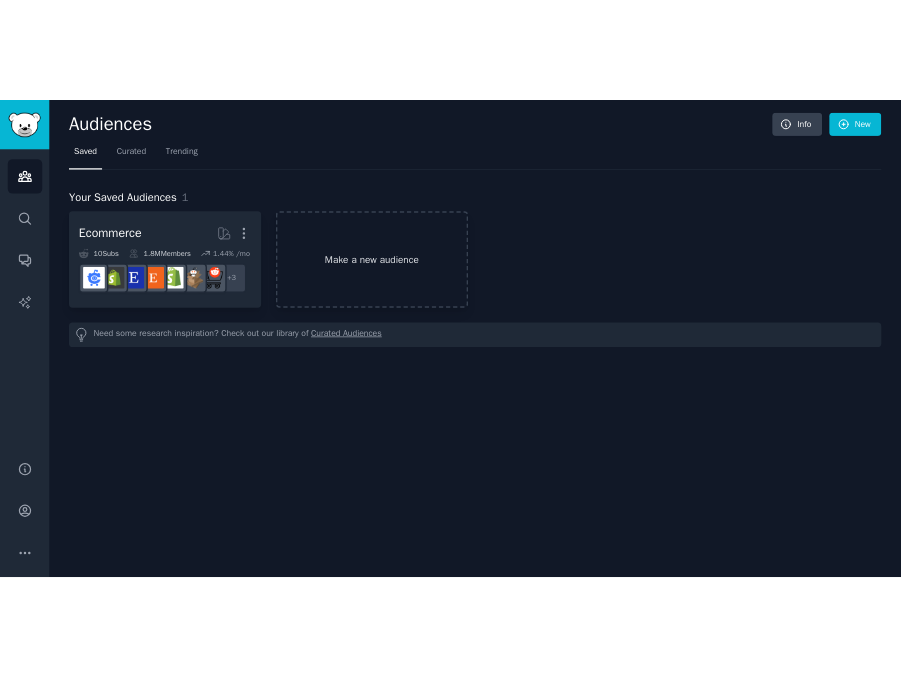 scroll, scrollTop: 0, scrollLeft: 0, axis: both 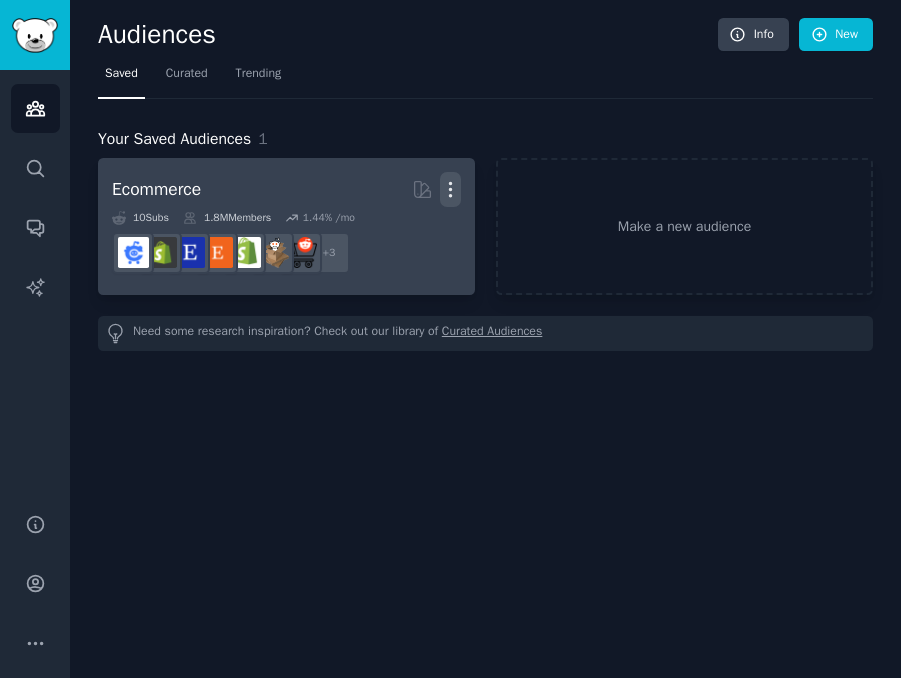 click 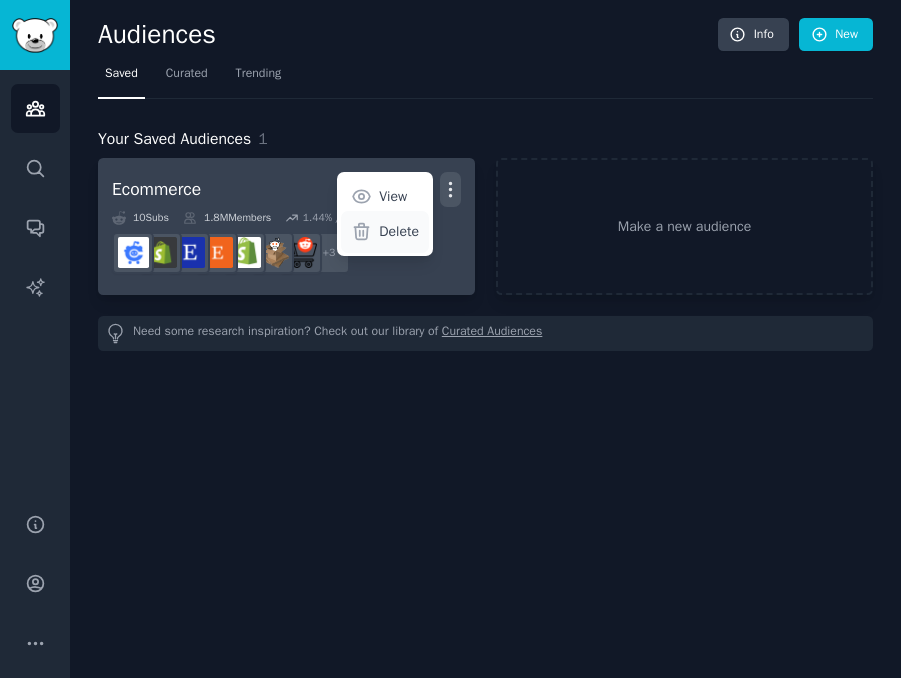 click on "Delete" at bounding box center [399, 231] 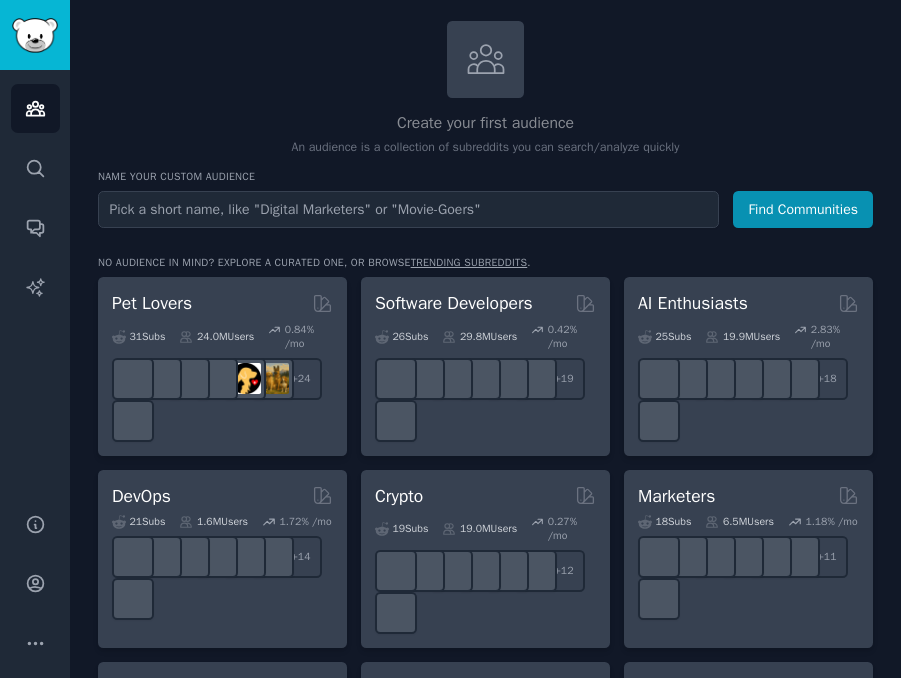 scroll, scrollTop: 112, scrollLeft: 0, axis: vertical 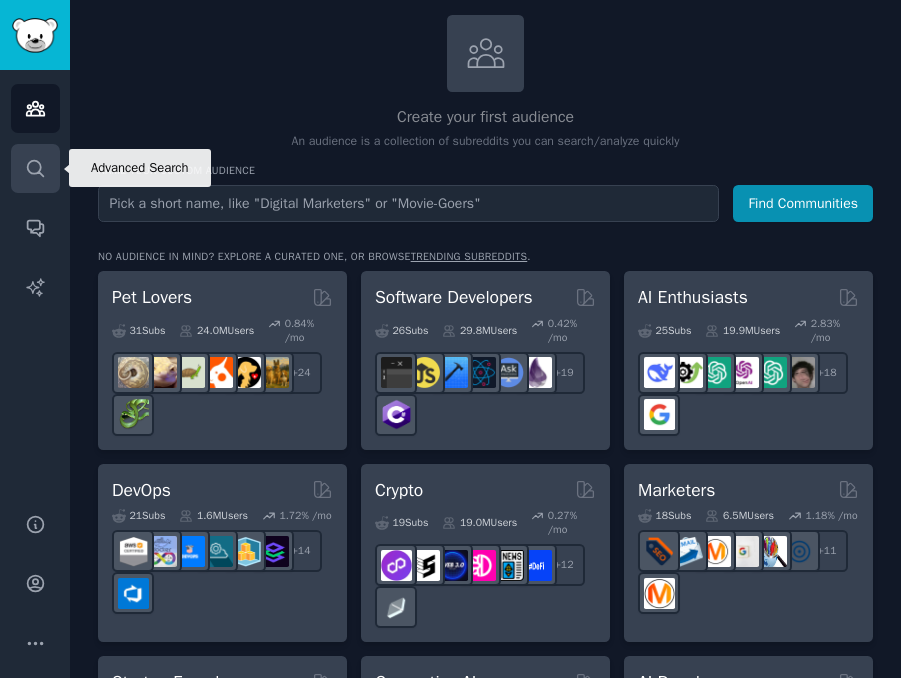 click 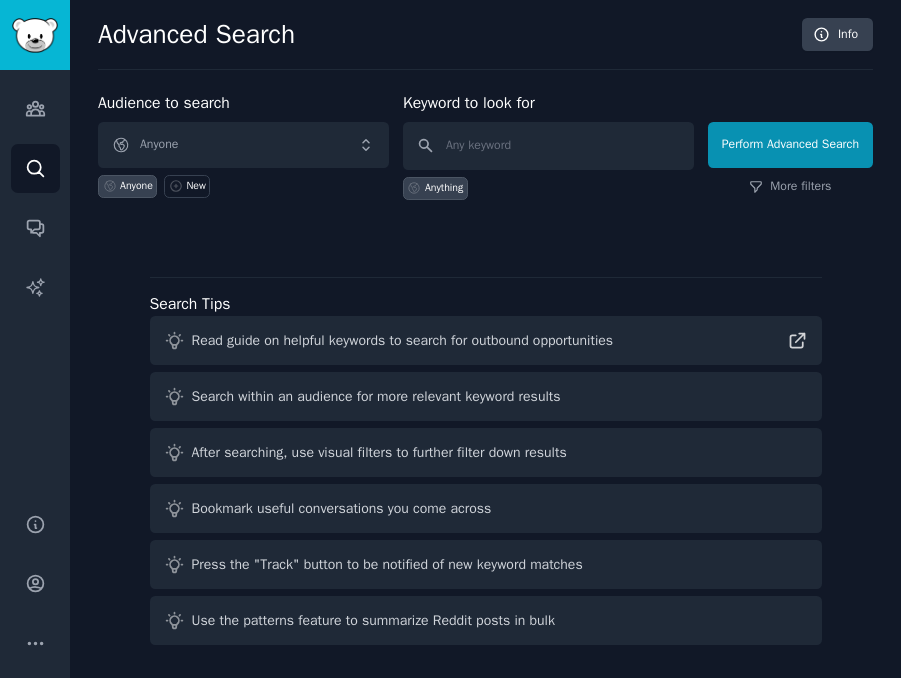 scroll, scrollTop: 2, scrollLeft: 0, axis: vertical 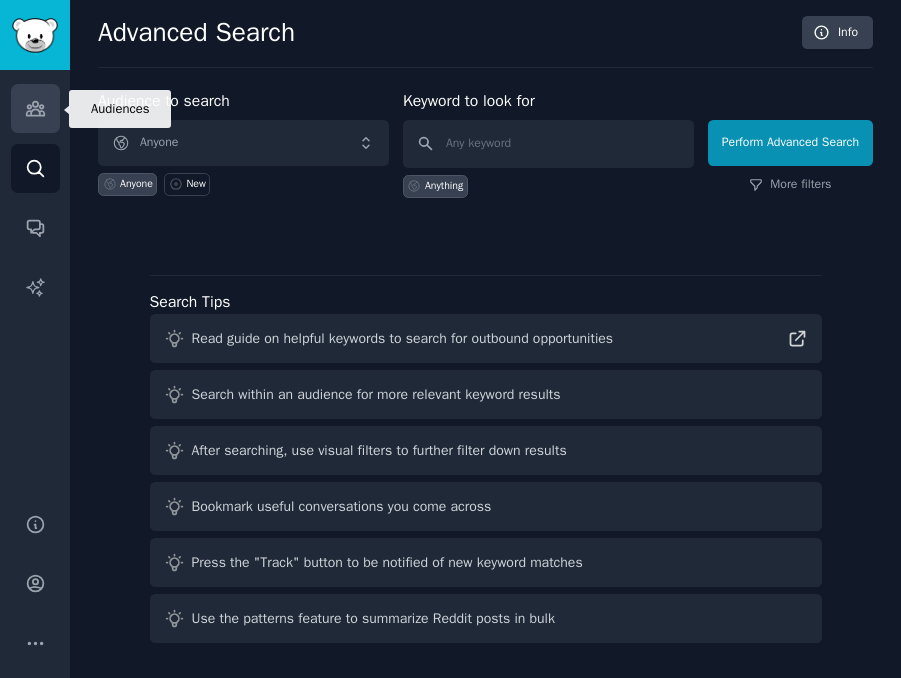 click on "Audiences" at bounding box center [35, 108] 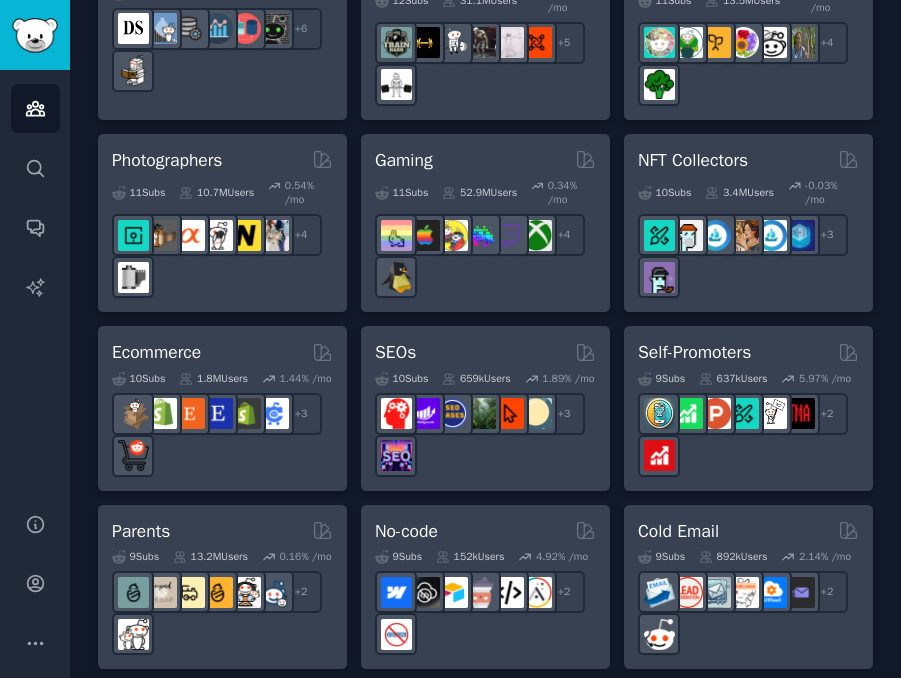 scroll, scrollTop: 1268, scrollLeft: 0, axis: vertical 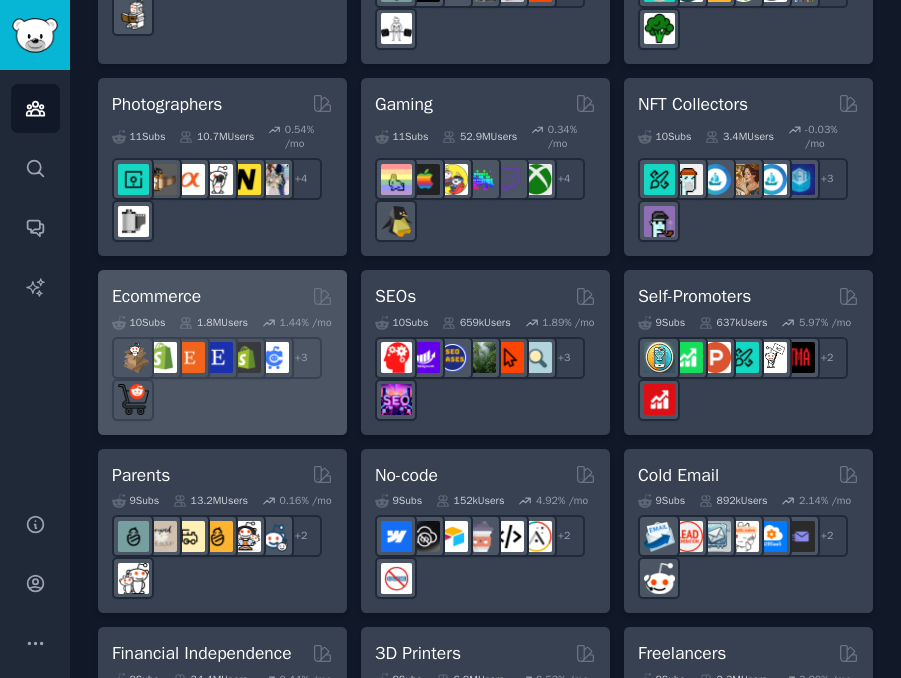 click on "10  Sub s 1.8M  Users 1.44 % /mo r/dropship + 3" at bounding box center [222, 365] 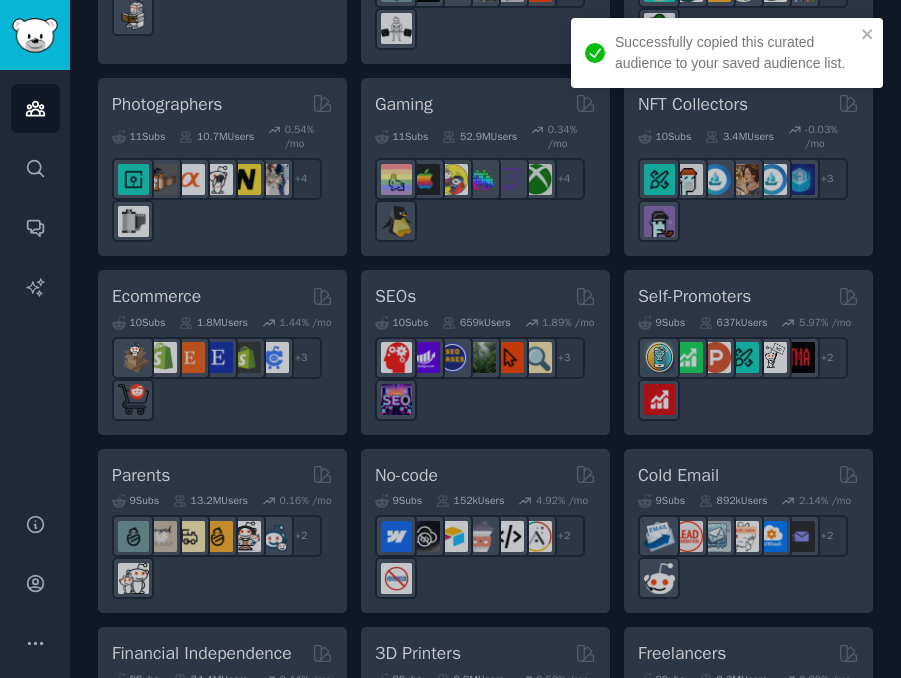 click on "Pet Lovers 31  Sub s 24.0M  Users 0.84 % /mo + 24 Software Developers 26  Sub s 29.8M  Users 0.42 % /mo r/iOSProgramming + 19 AI Enthusiasts 25  Sub s 19.9M  Users 2.83 % /mo + 18 DevOps 21  Sub s 1.6M  Users 1.72 % /mo + 14 Crypto 19  Sub s 19.0M  Users 0.27 % /mo r/web3 + 12 Marketers 18  Sub s 6.5M  Users 1.18 % /mo + 11 Startup Founders 16  Sub s 13.5M  Users 1.36 % /mo + 9 Generative AI 16  Sub s 20.0M  Users 1.61 % /mo + 9 AI Developers 15  Sub s 3.9M  Users 2.54 % /mo + 8 Stock Investors 15  Sub s 28.3M  Users 0.49 % /mo + 8 Video Editors 15  Sub s 2.3M  Users 1.62 % /mo r/VideoEditors + 8 Designers 13  Sub s 9.7M  Users 0.25 % /mo + 6 Data Scientists 13  Sub s 7.6M  Users 0.58 % /mo + 6 Fitness Enthusiasts 12  Sub s 31.1M  Users 0.24 % /mo r/weightroom + 5 Gardeners 11  Sub s 13.5M  Users 1.72 % /mo + 4 Photographers 11  Sub s 10.7M  Users 0.54 % /mo + 4 Gaming 11  Sub s 52.9M  Users 0.34 % /mo r/GamerPals + 4 NFT Collectors 10  Sub s 3.4M  Users -0.03 % /mo + 3 Ecommerce 10  Sub s 1.8M  Users 1.44 +" at bounding box center [485, 294] 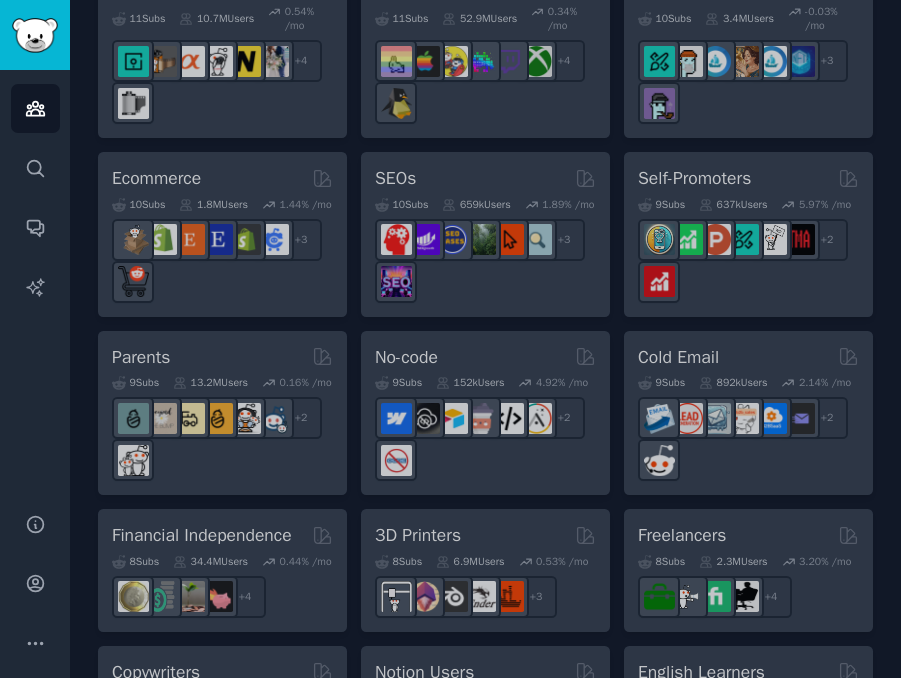 scroll, scrollTop: 1489, scrollLeft: 0, axis: vertical 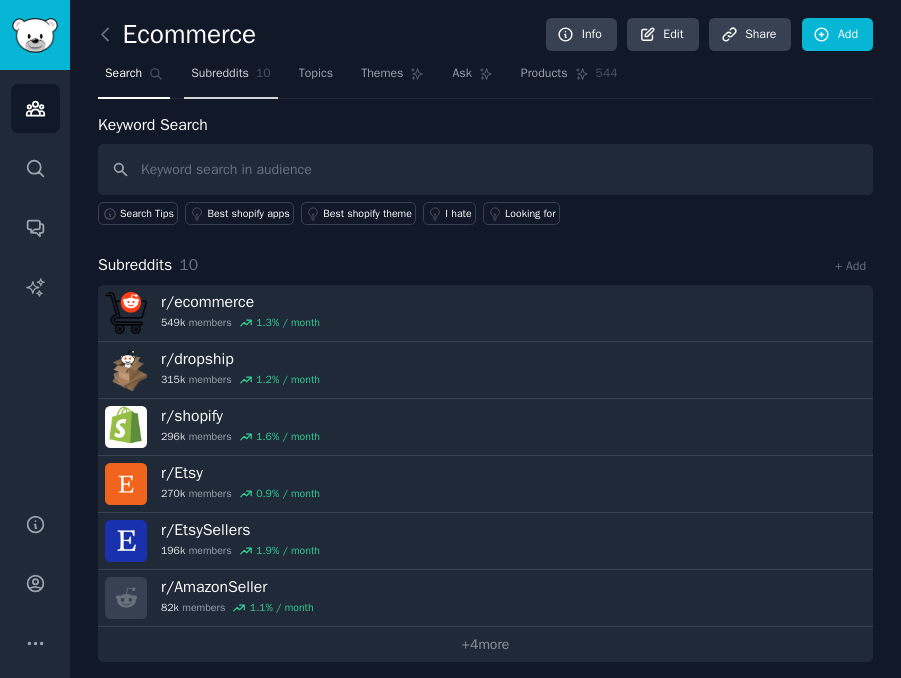 click on "Subreddits" at bounding box center [220, 74] 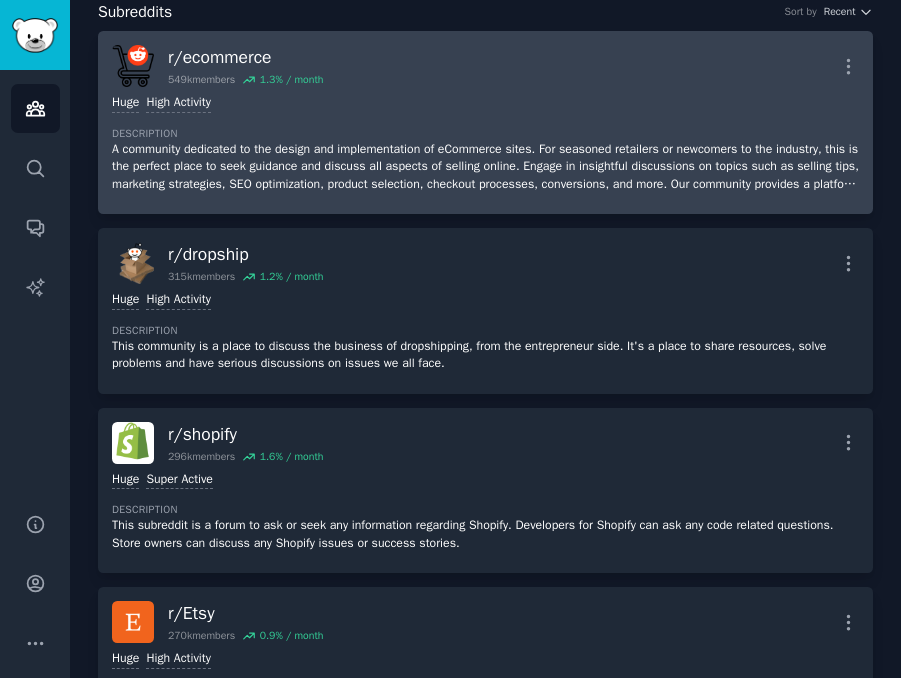 scroll, scrollTop: 0, scrollLeft: 0, axis: both 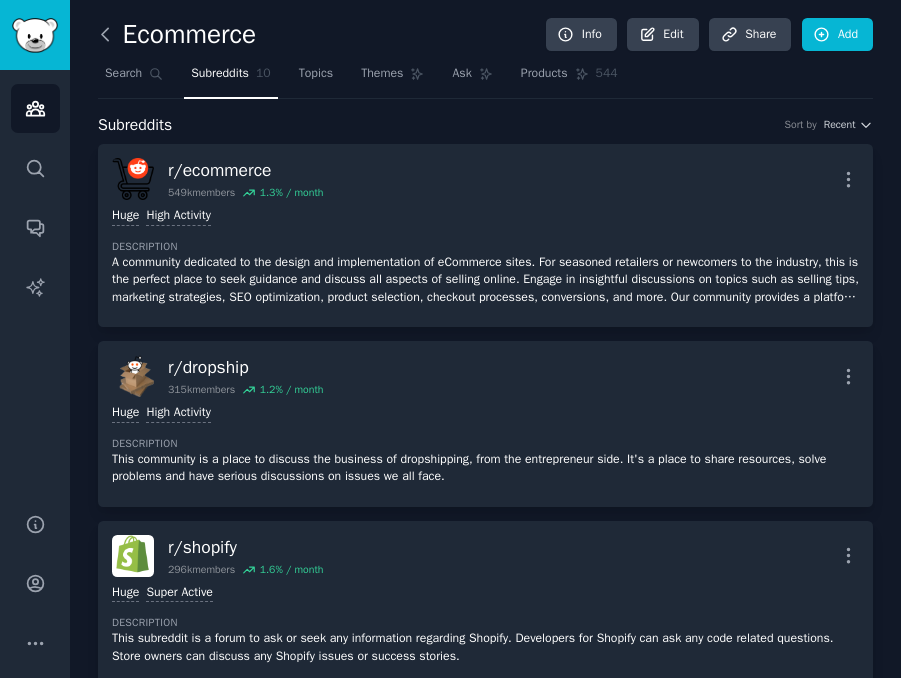 click 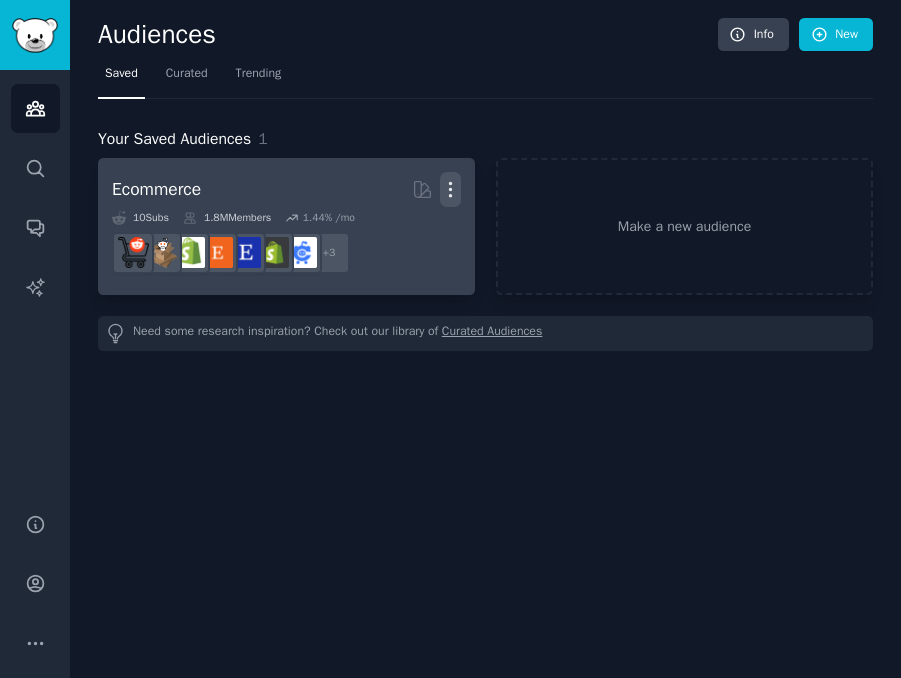click 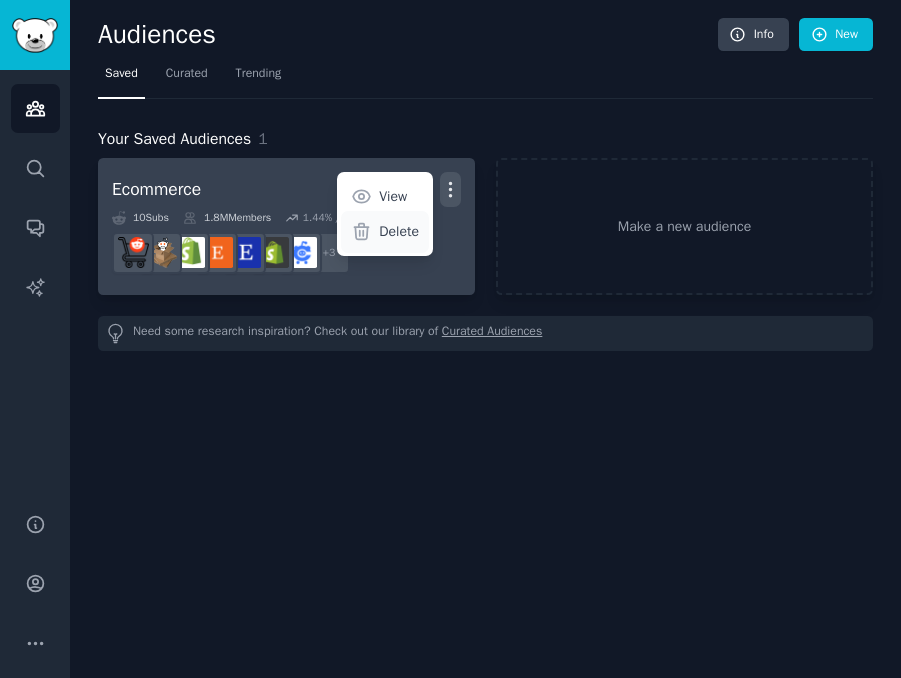 click on "Delete" at bounding box center (399, 231) 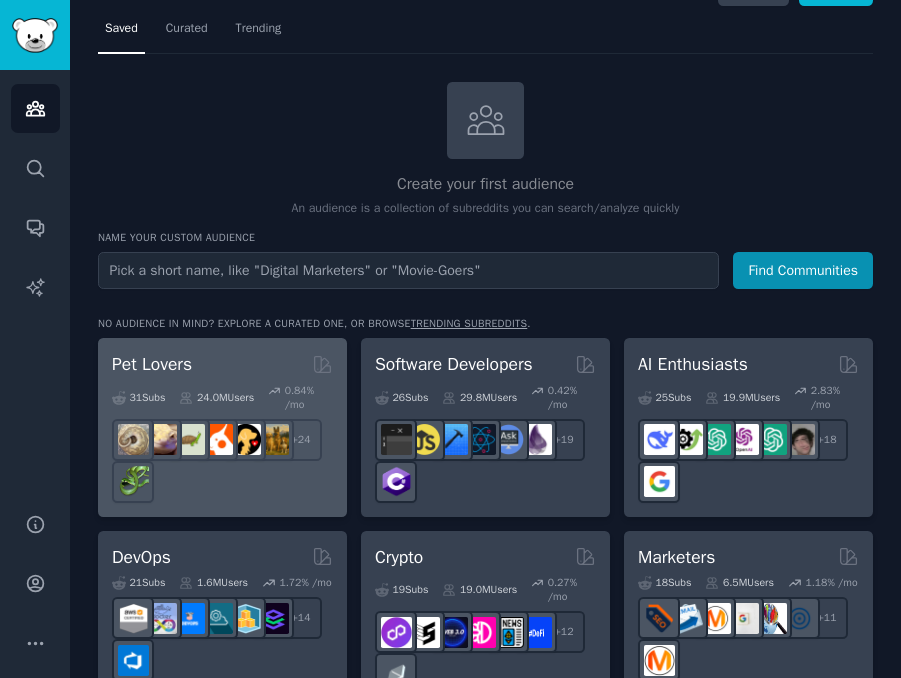 scroll, scrollTop: 55, scrollLeft: 0, axis: vertical 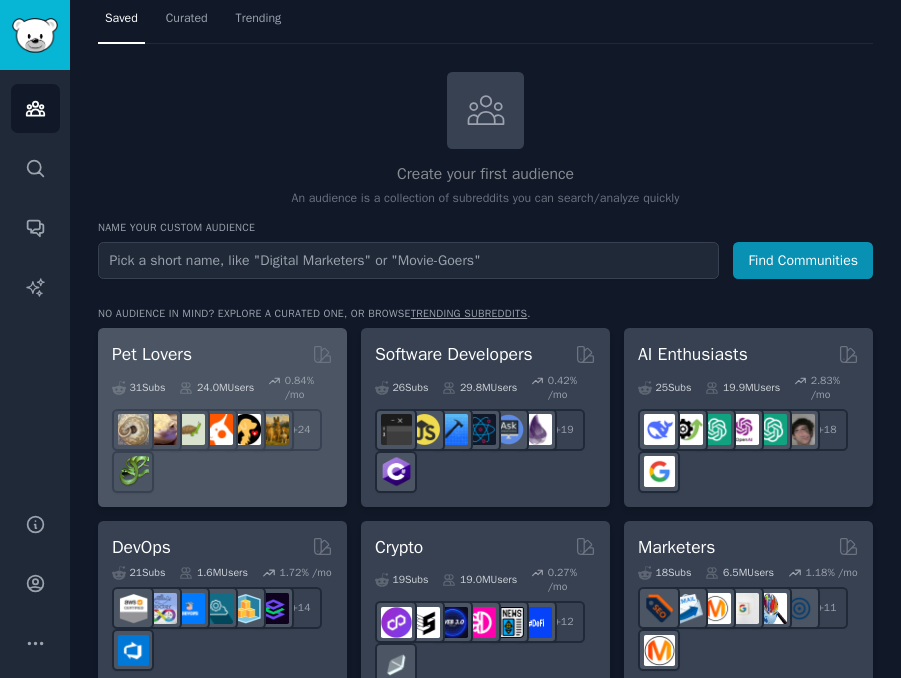click on "Pet Lovers" at bounding box center (152, 354) 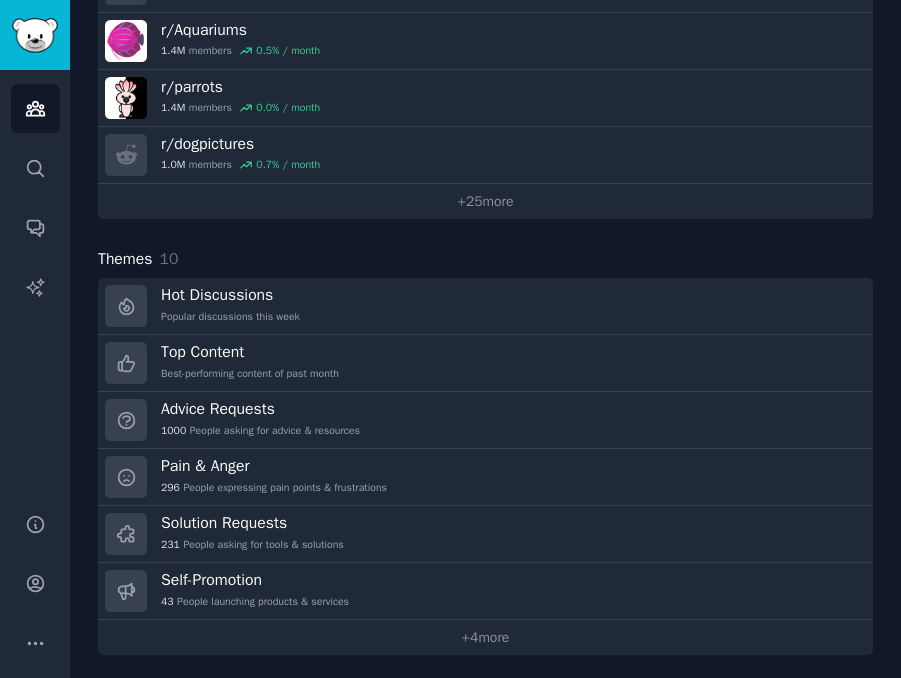 scroll, scrollTop: 444, scrollLeft: 0, axis: vertical 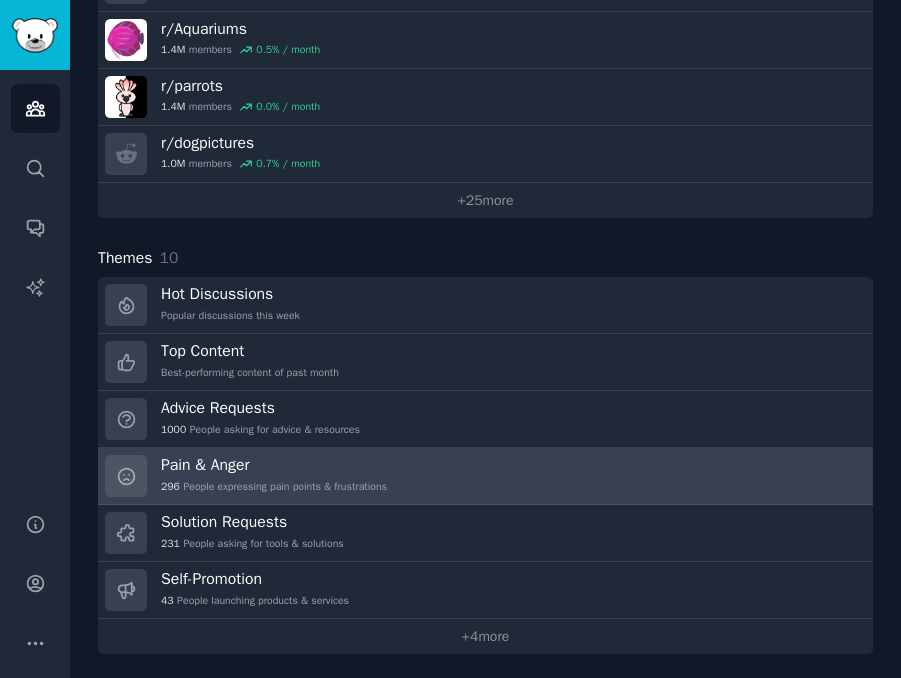 click on "Pain & Anger 296 People expressing pain points & frustrations" at bounding box center [274, 476] 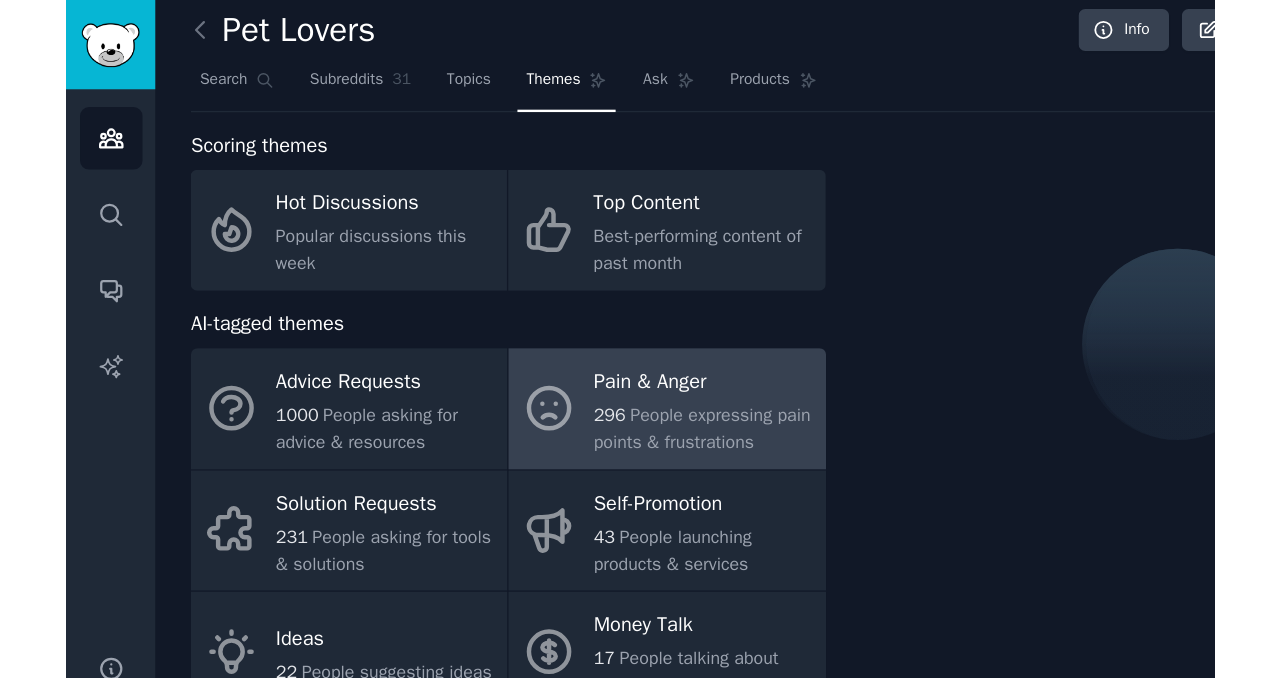 scroll, scrollTop: 10, scrollLeft: 0, axis: vertical 